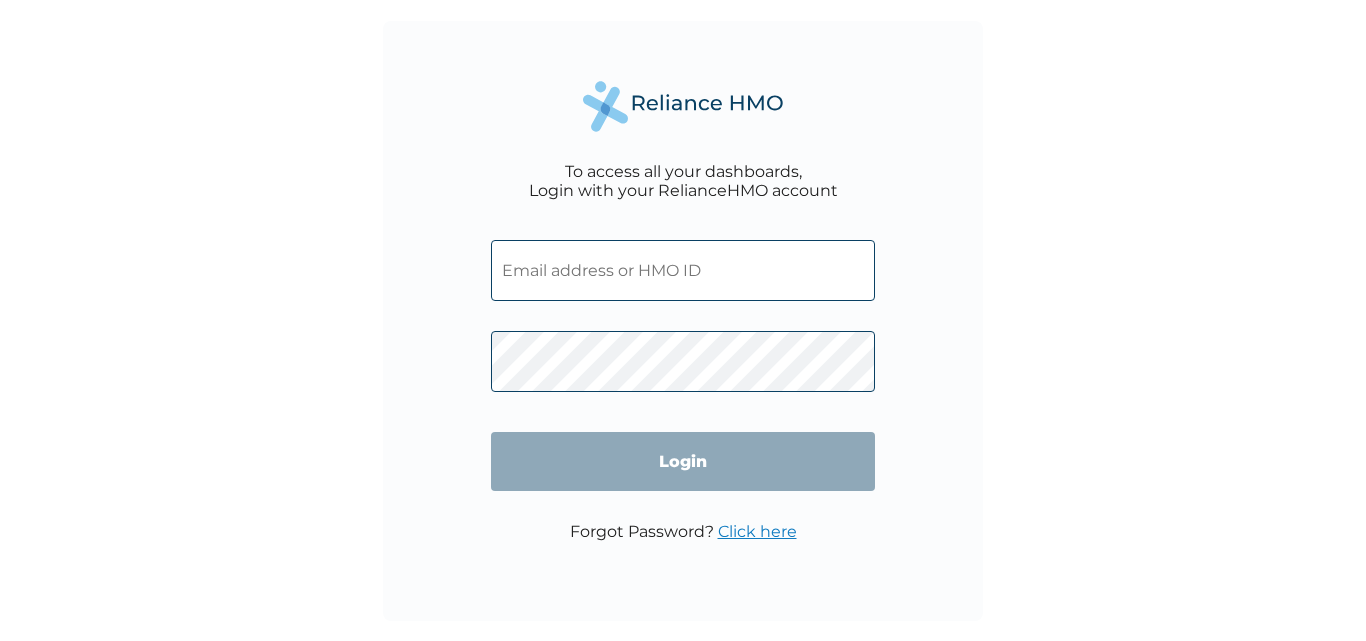 scroll, scrollTop: 0, scrollLeft: 0, axis: both 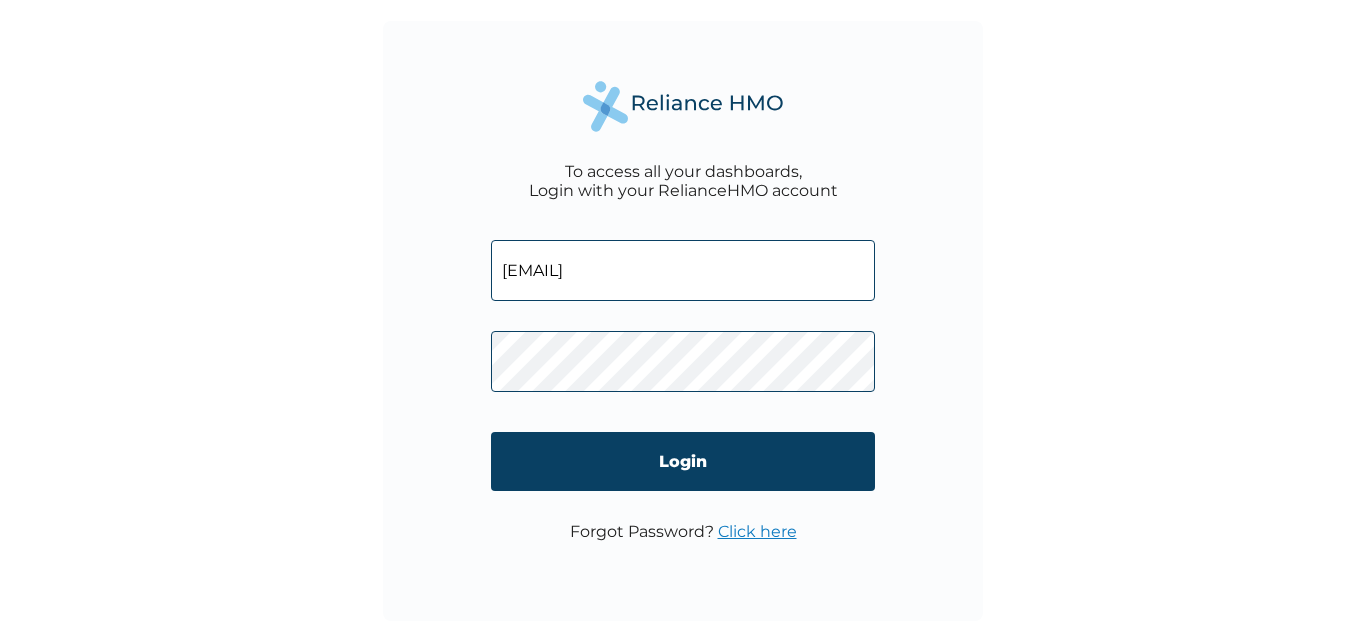 type on "folashade@cliqbox.co" 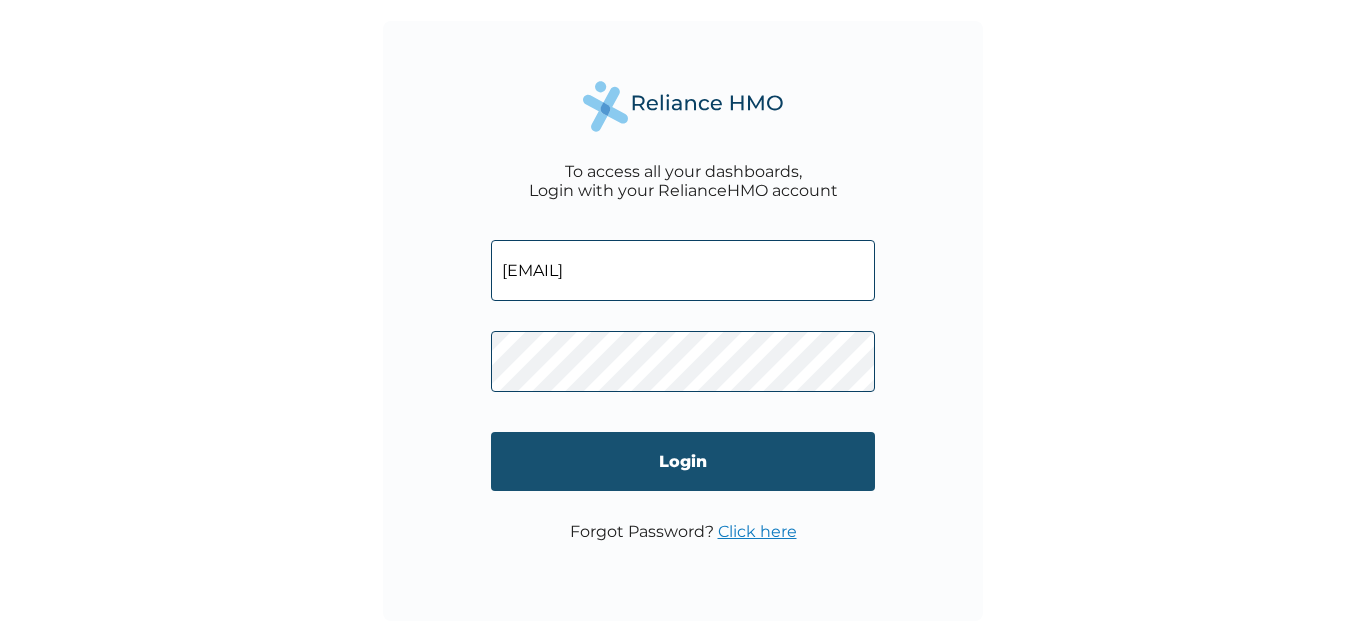 click on "Login" at bounding box center [683, 461] 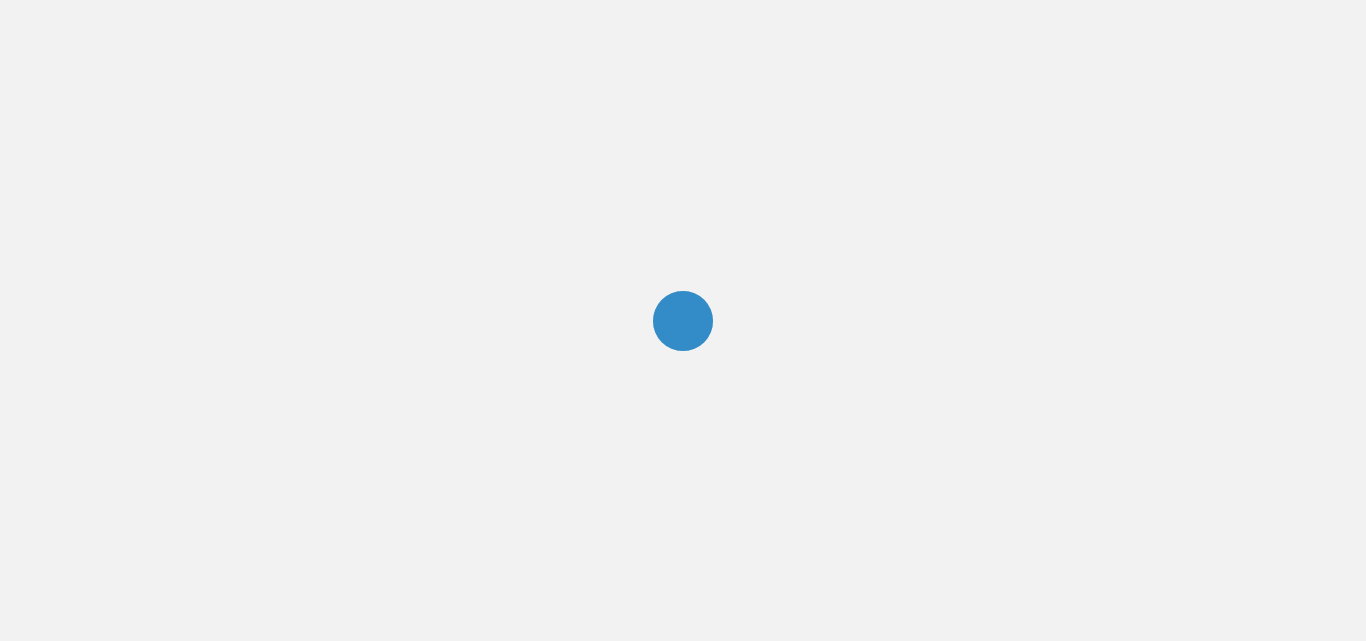 scroll, scrollTop: 0, scrollLeft: 0, axis: both 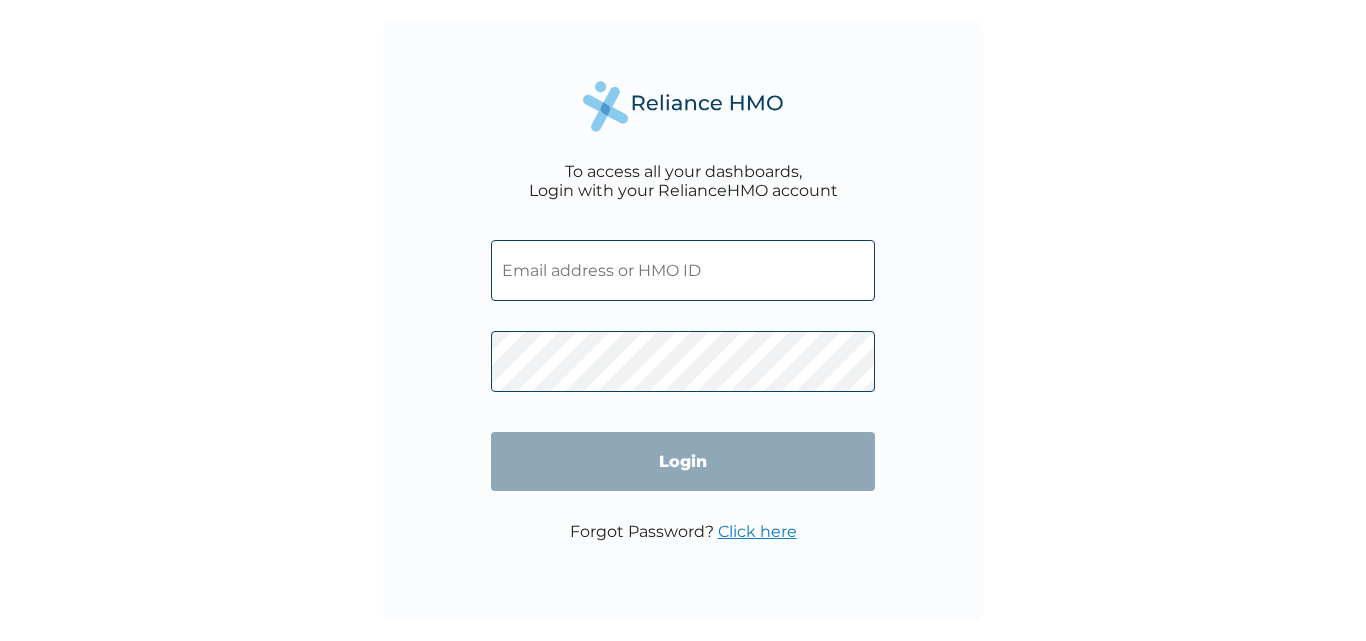 type on "[EMAIL]" 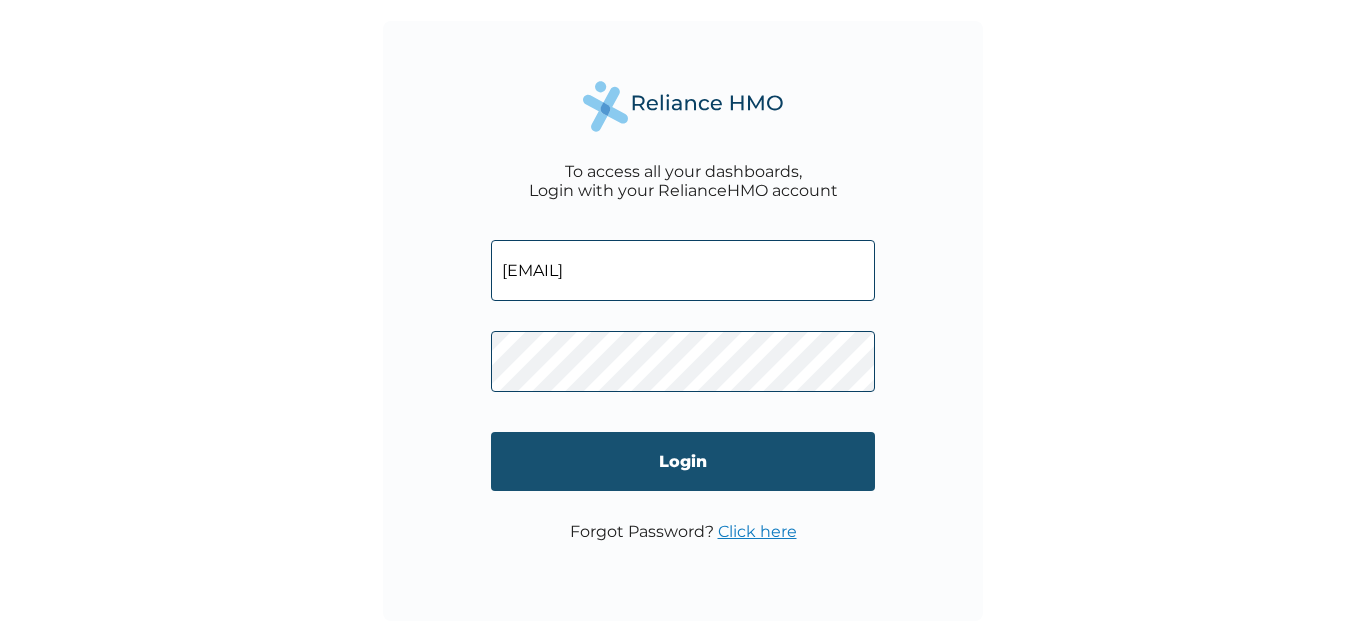 click on "Login" at bounding box center (683, 461) 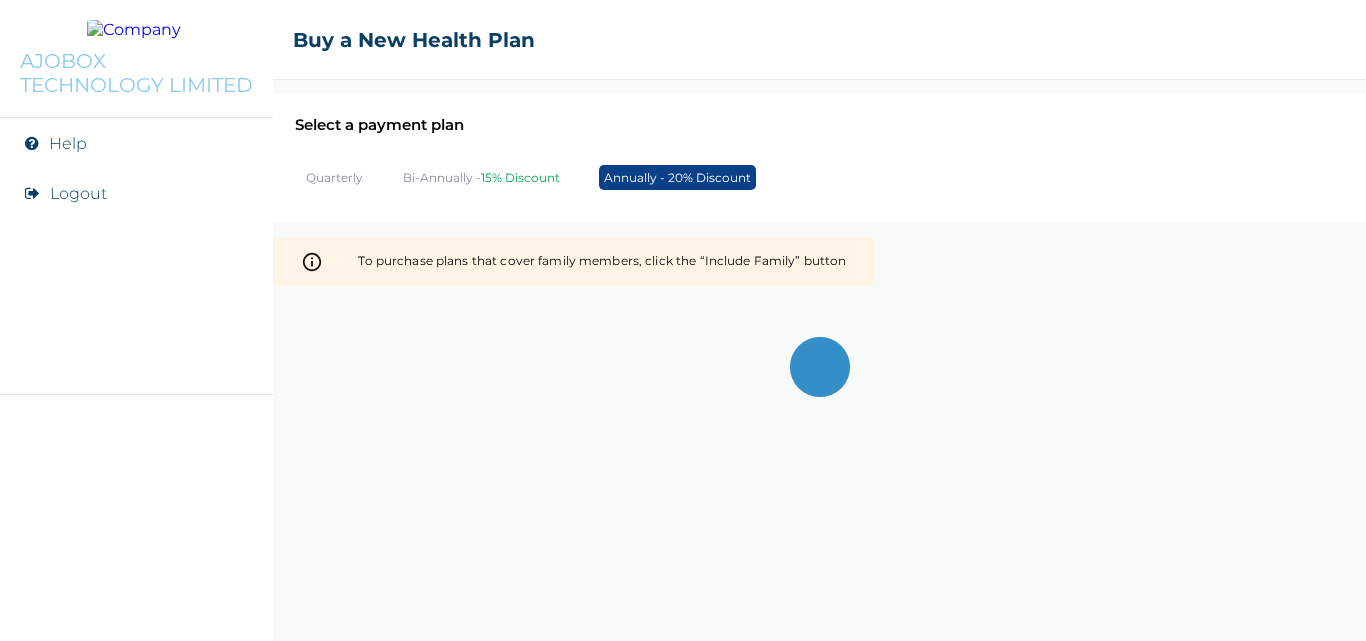 scroll, scrollTop: 0, scrollLeft: 0, axis: both 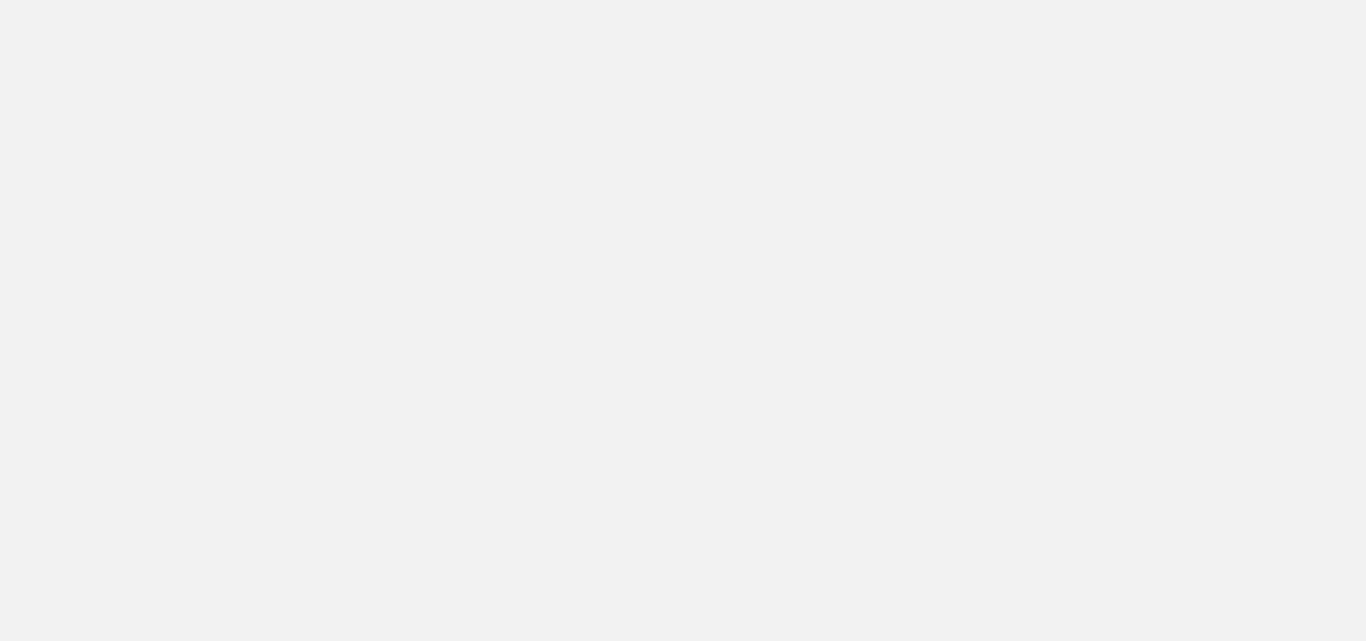 click at bounding box center (683, 320) 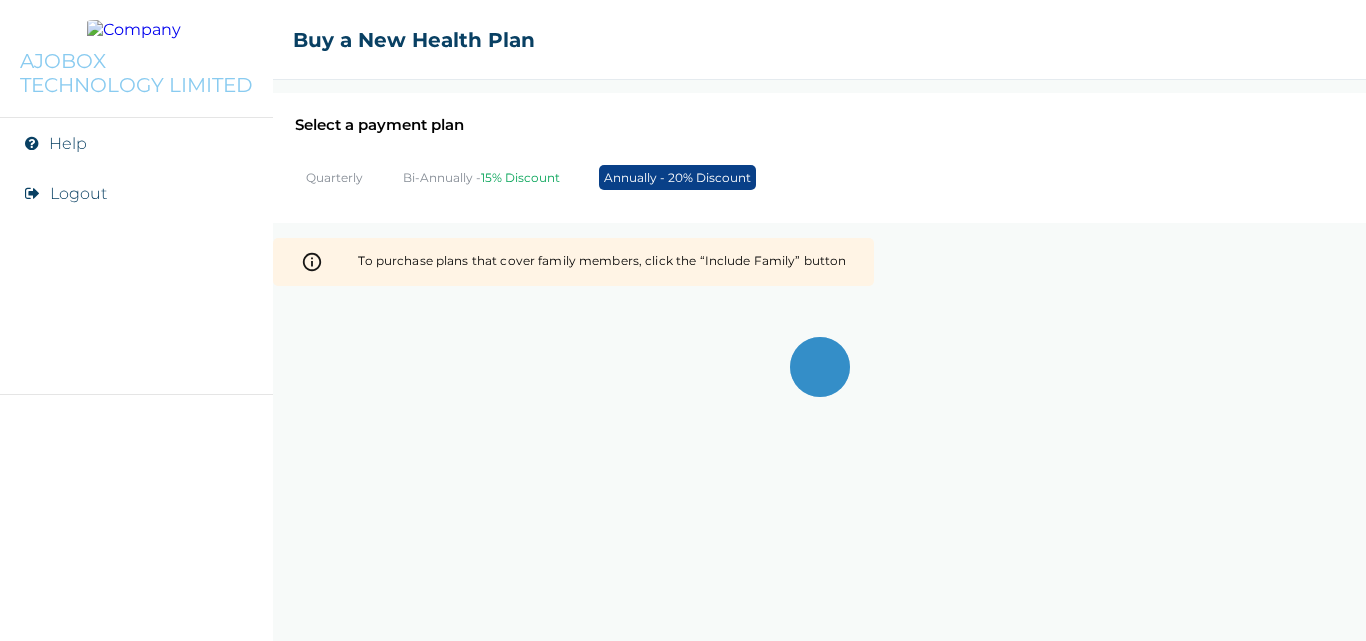 scroll, scrollTop: 0, scrollLeft: 0, axis: both 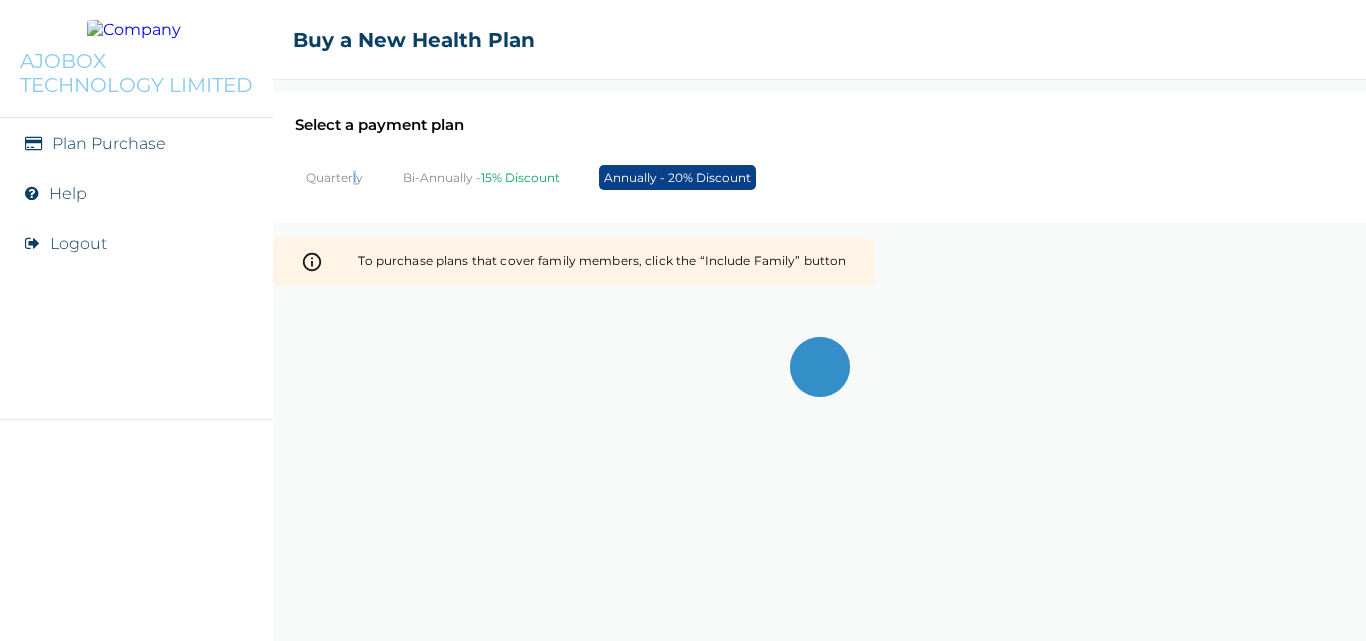 drag, startPoint x: 353, startPoint y: 161, endPoint x: 357, endPoint y: 185, distance: 24.33105 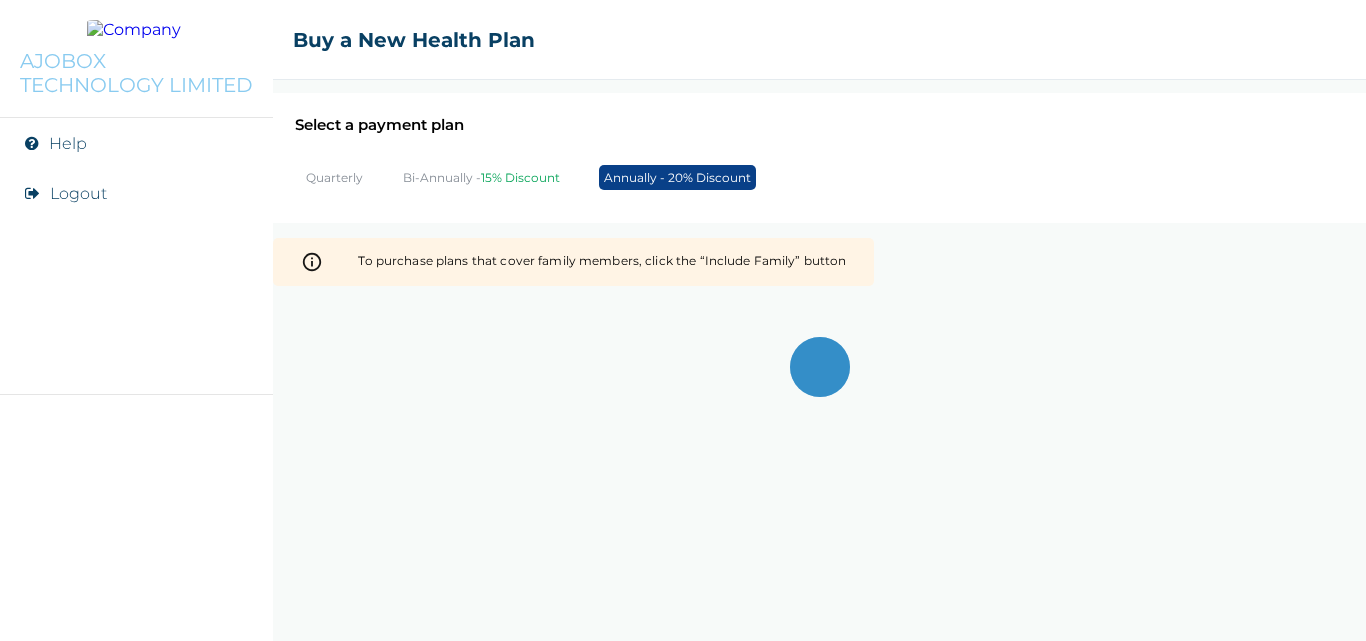 scroll, scrollTop: 0, scrollLeft: 0, axis: both 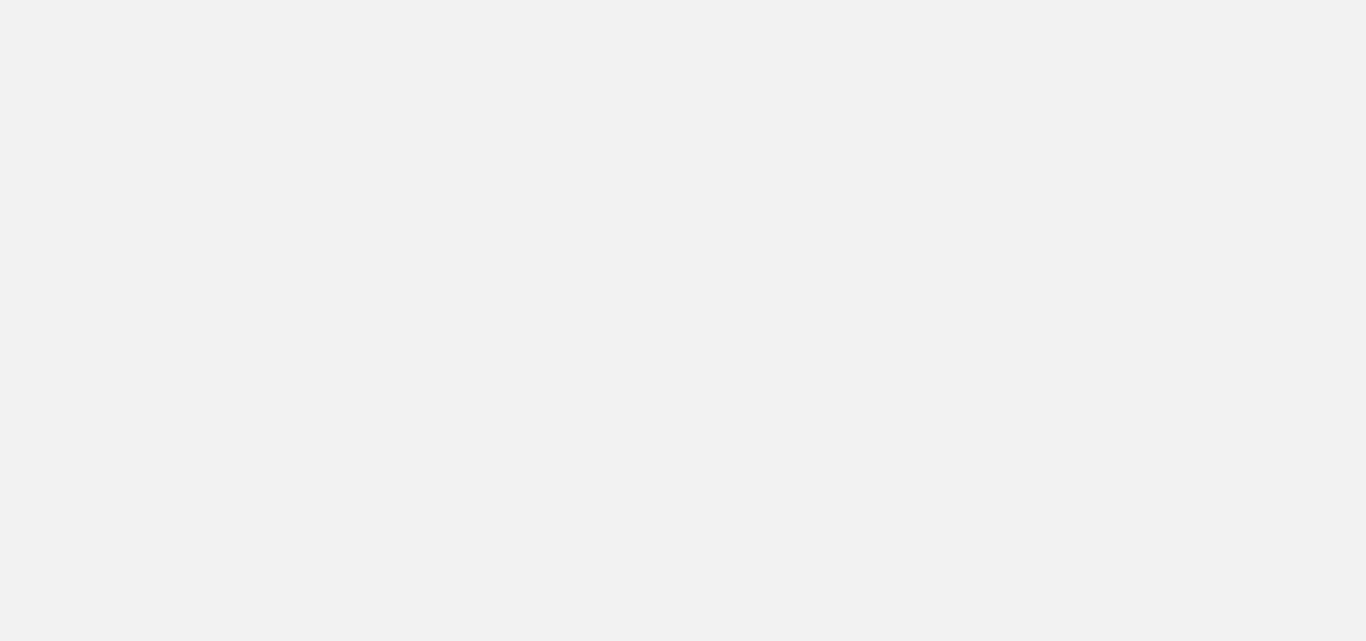 click at bounding box center [683, 320] 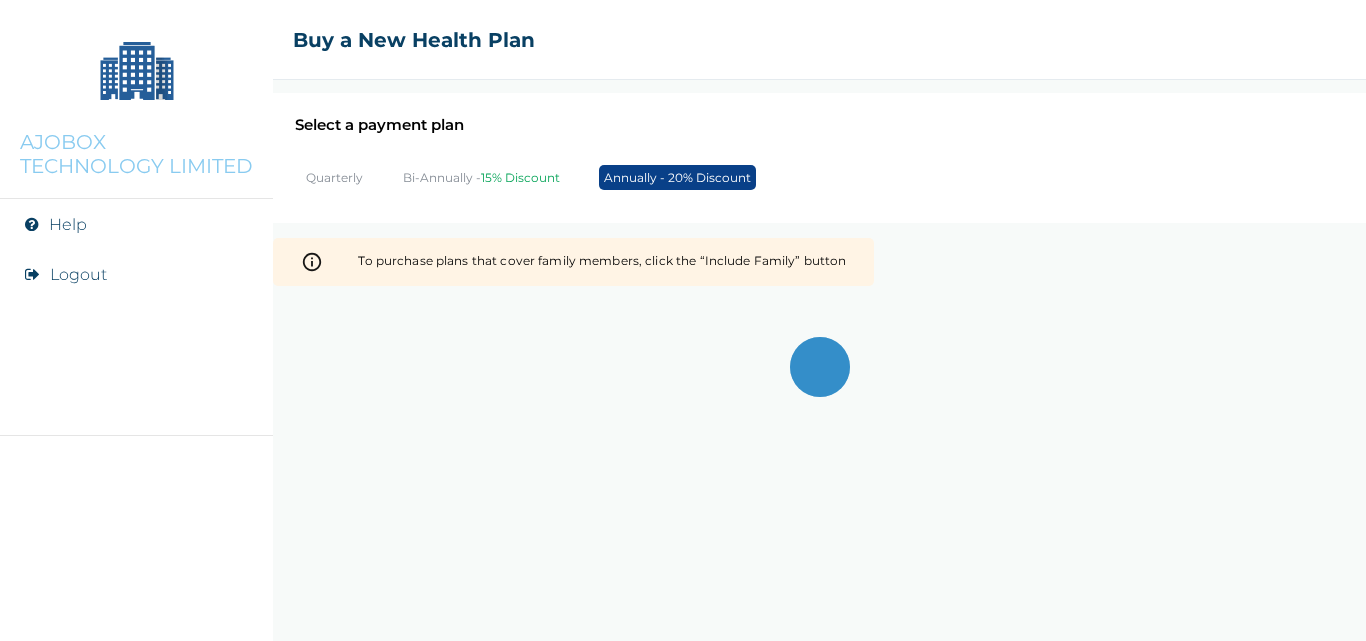 scroll, scrollTop: 0, scrollLeft: 0, axis: both 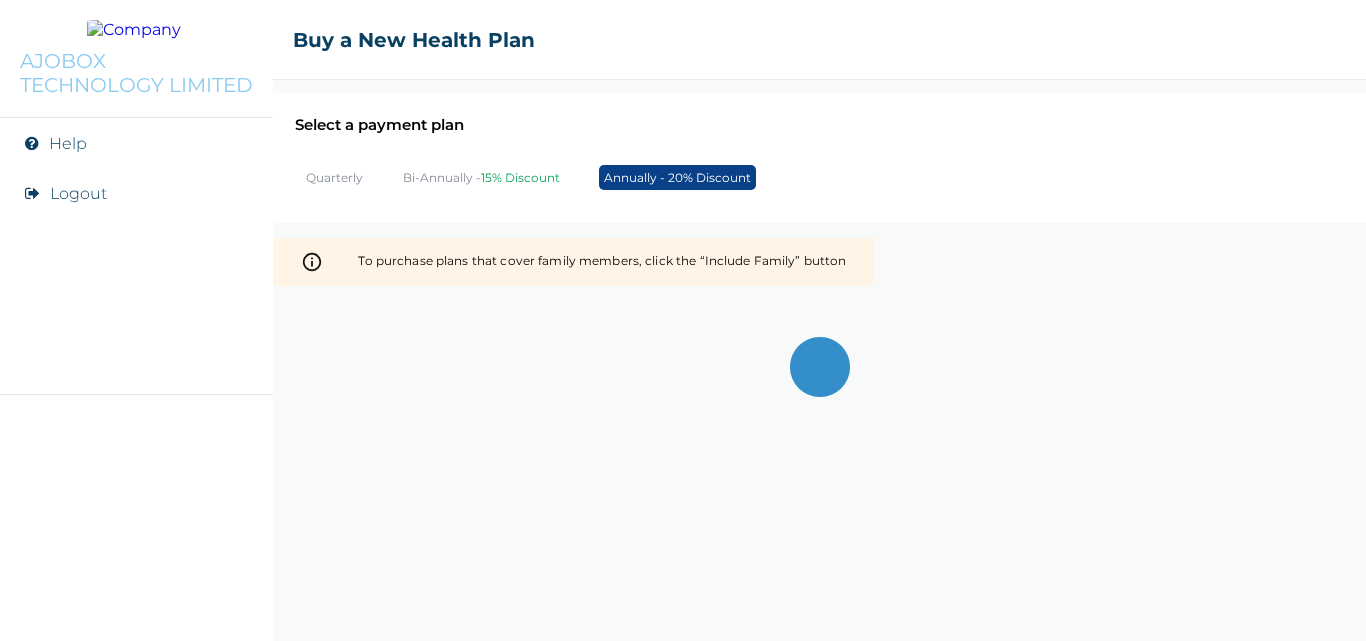 click on "Quarterly" at bounding box center [334, 177] 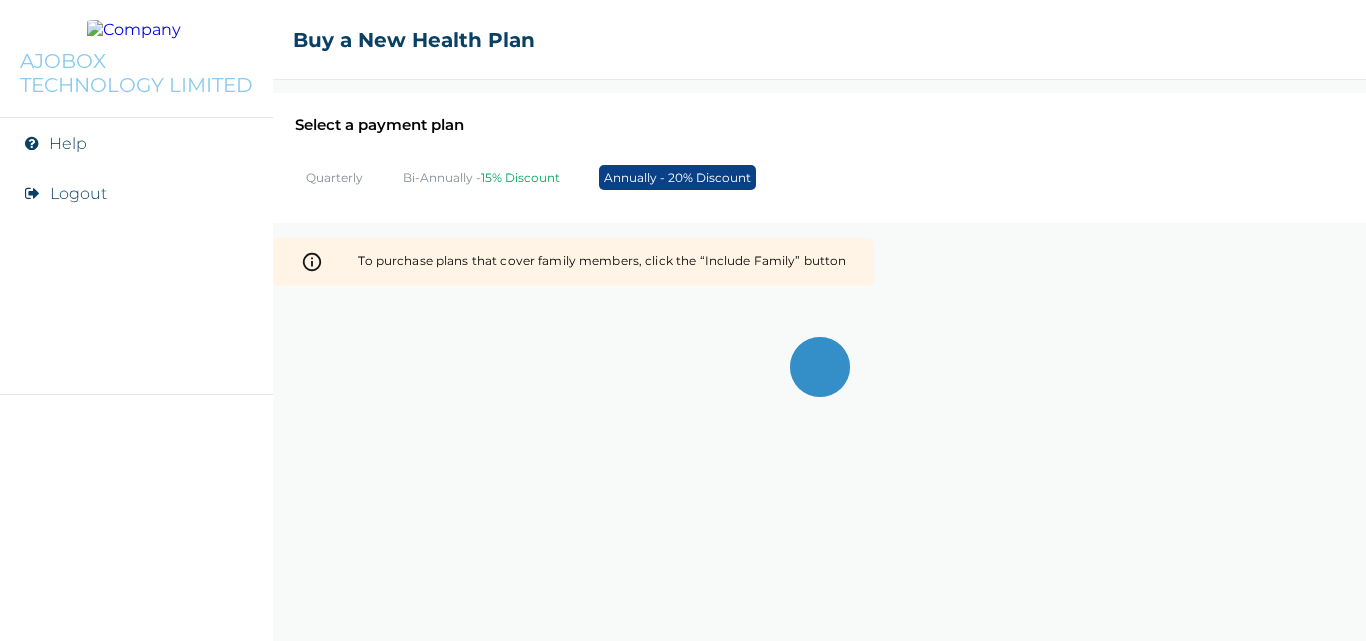 scroll, scrollTop: 0, scrollLeft: 0, axis: both 